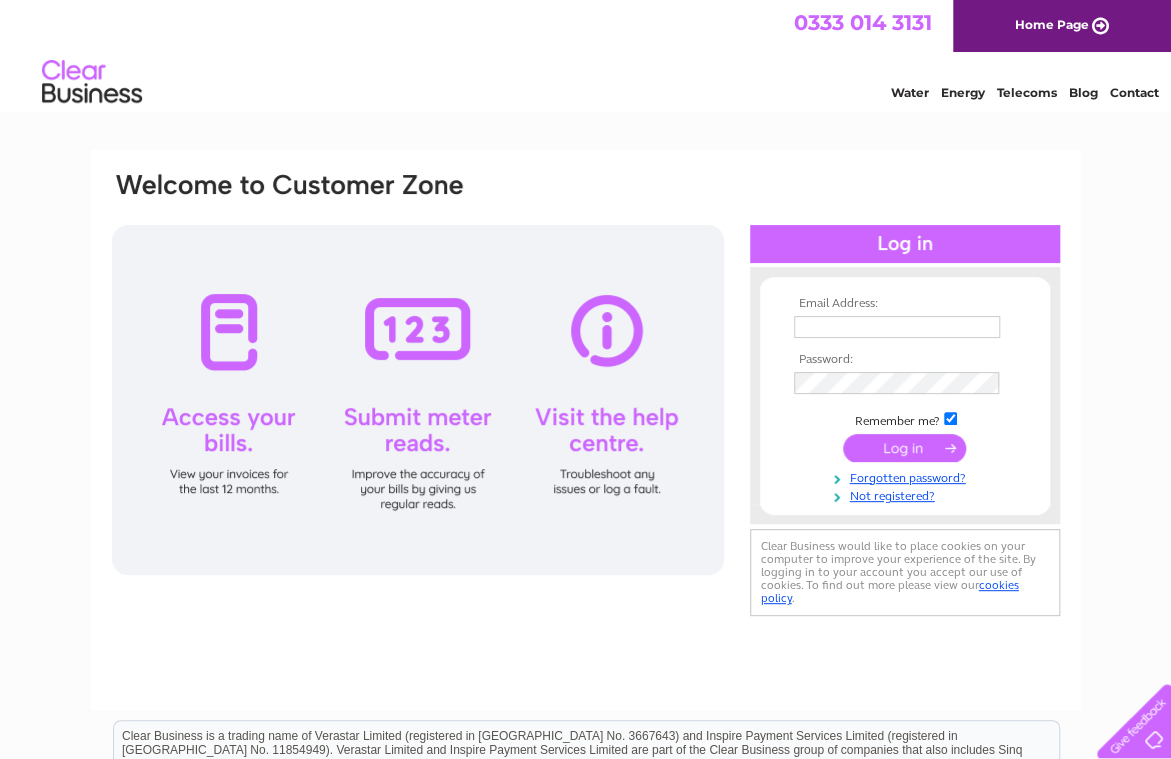 scroll, scrollTop: 0, scrollLeft: 0, axis: both 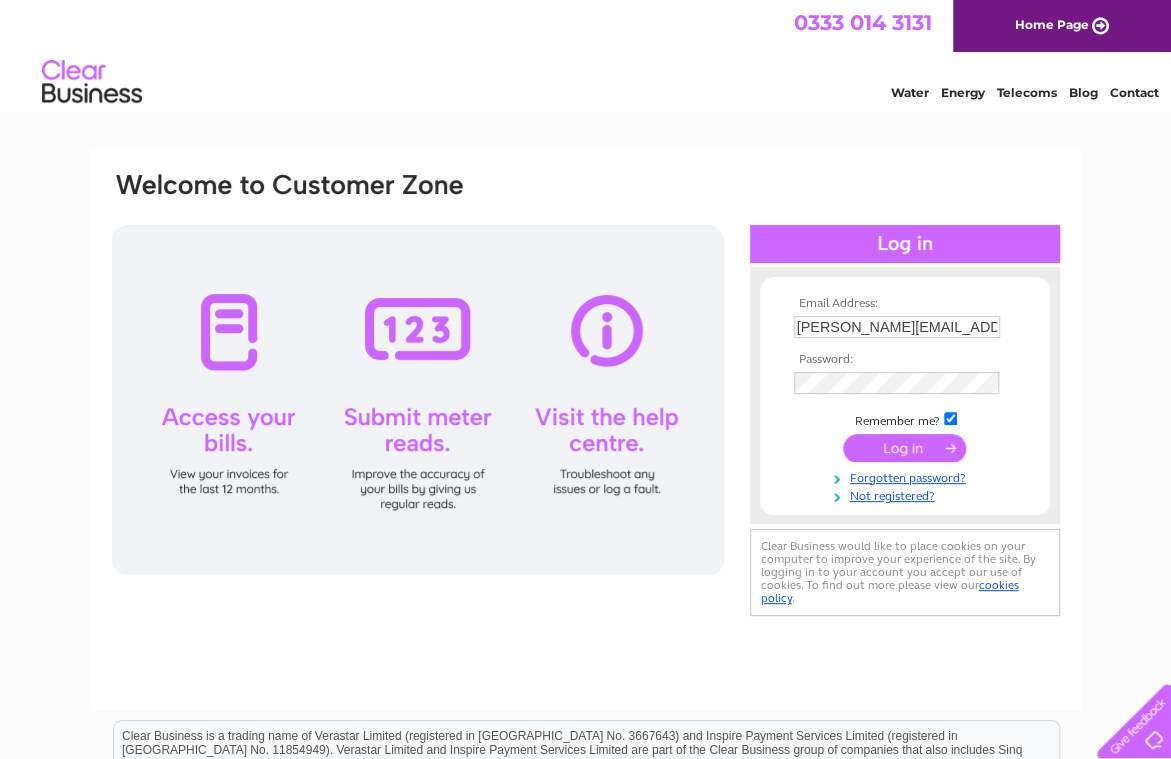 click at bounding box center [904, 448] 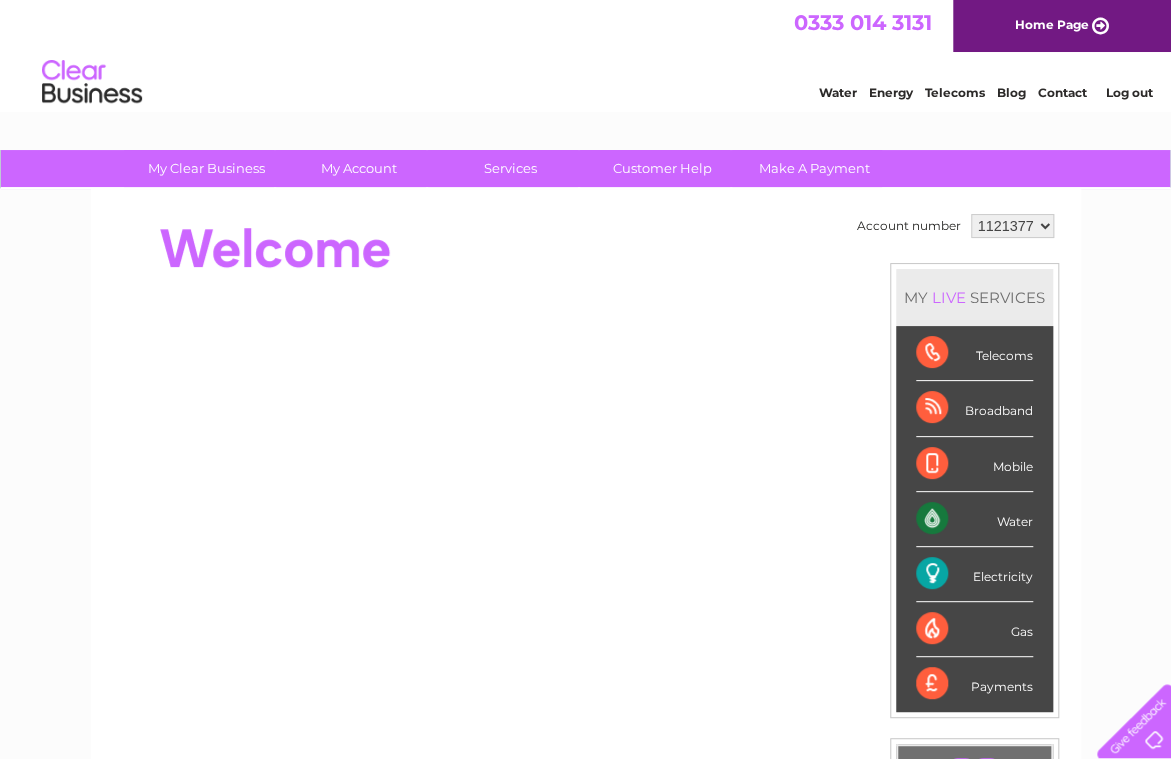scroll, scrollTop: 0, scrollLeft: 0, axis: both 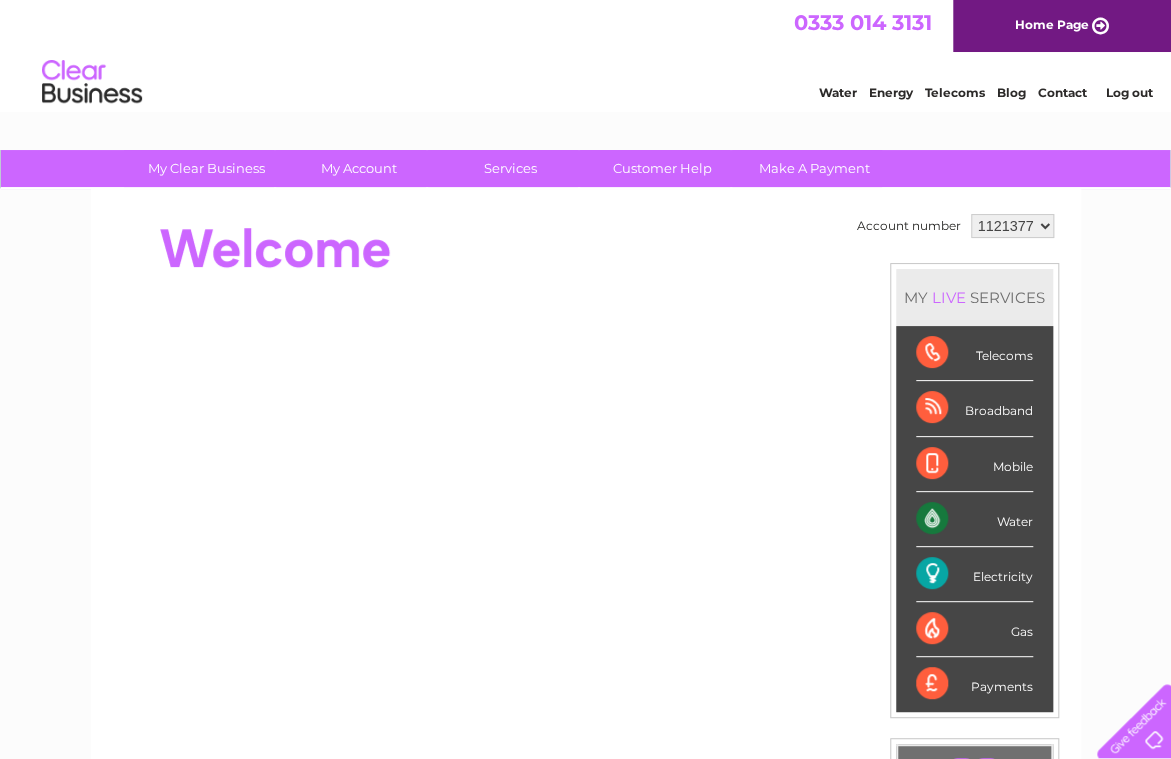 click on "Electricity" at bounding box center [974, 574] 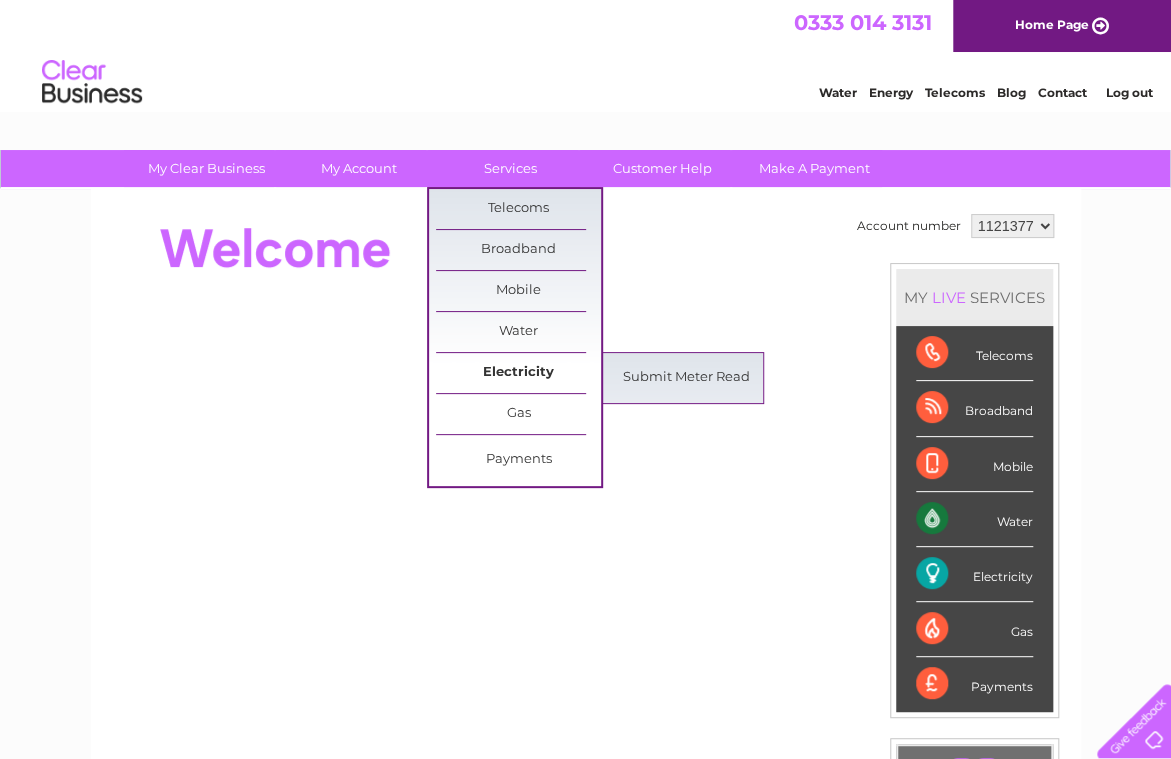 click on "Electricity" at bounding box center (518, 373) 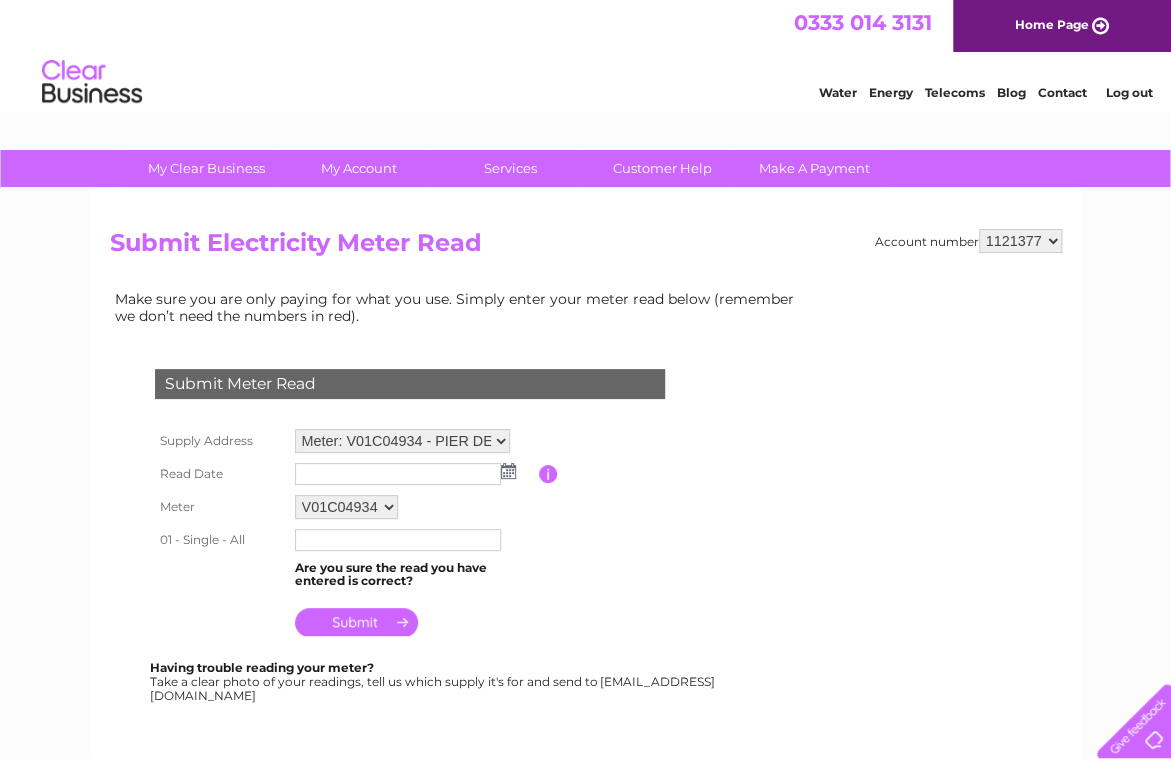 scroll, scrollTop: 0, scrollLeft: 0, axis: both 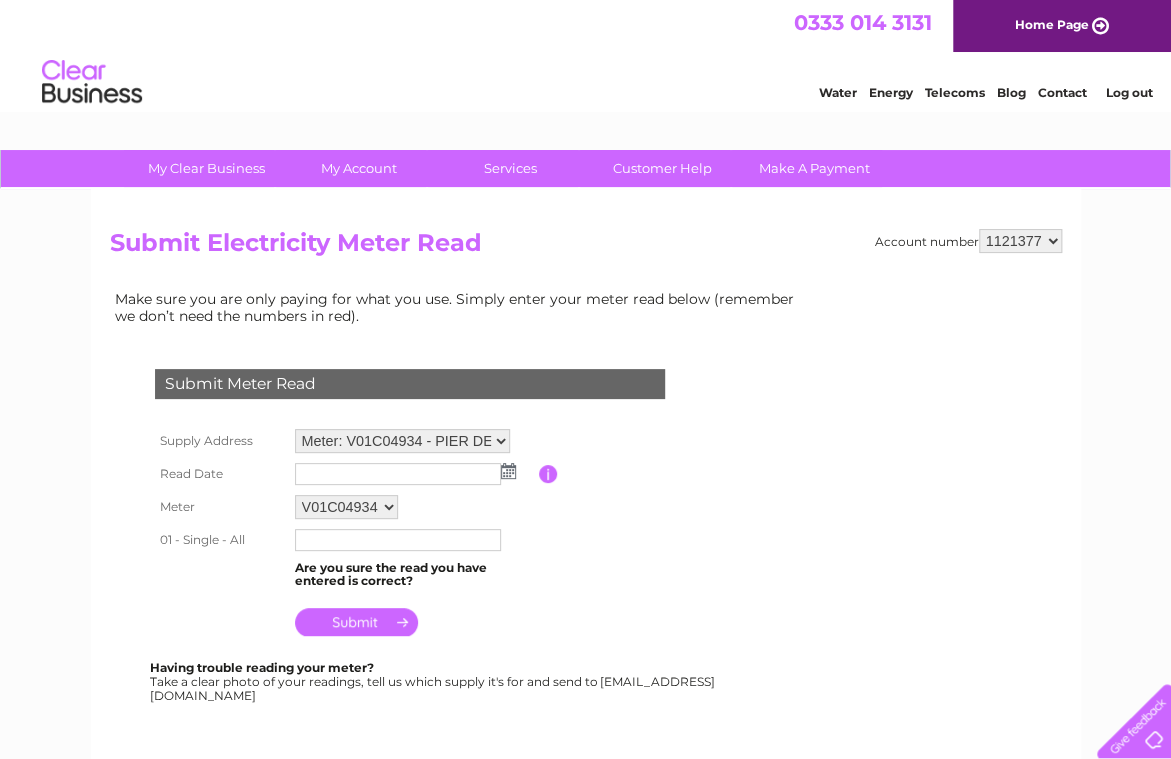 click at bounding box center [508, 471] 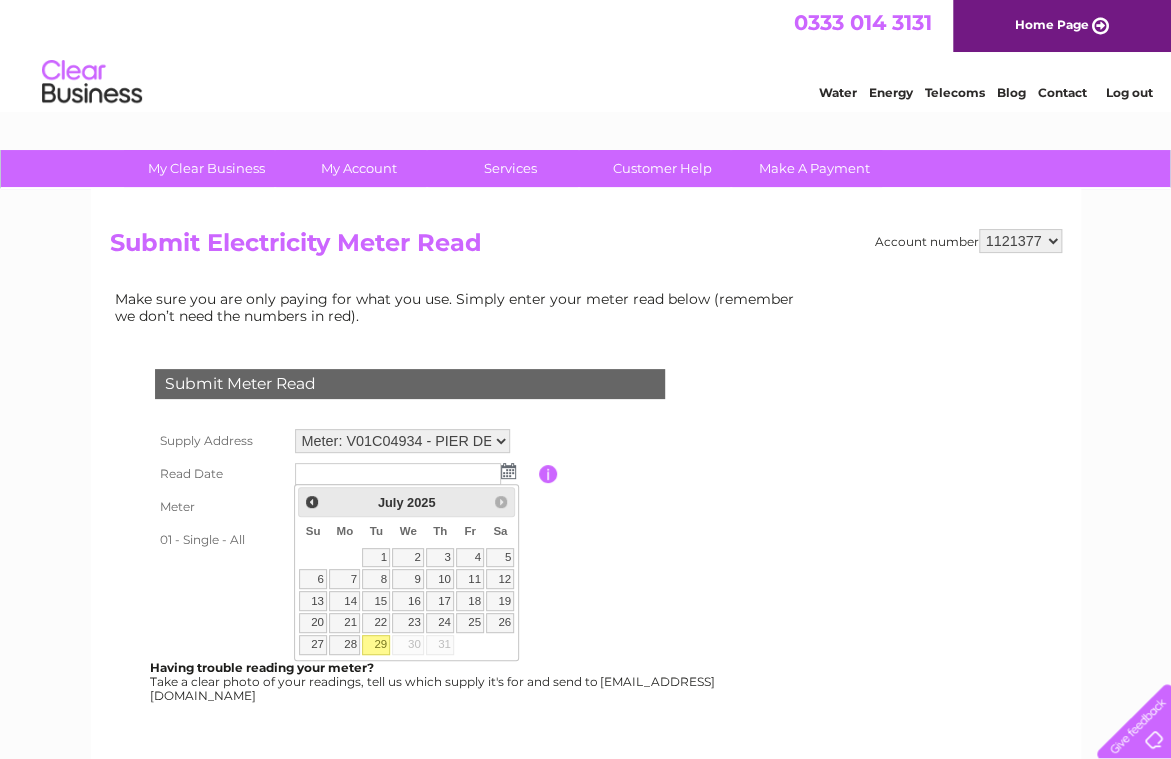 click on "29" at bounding box center [376, 645] 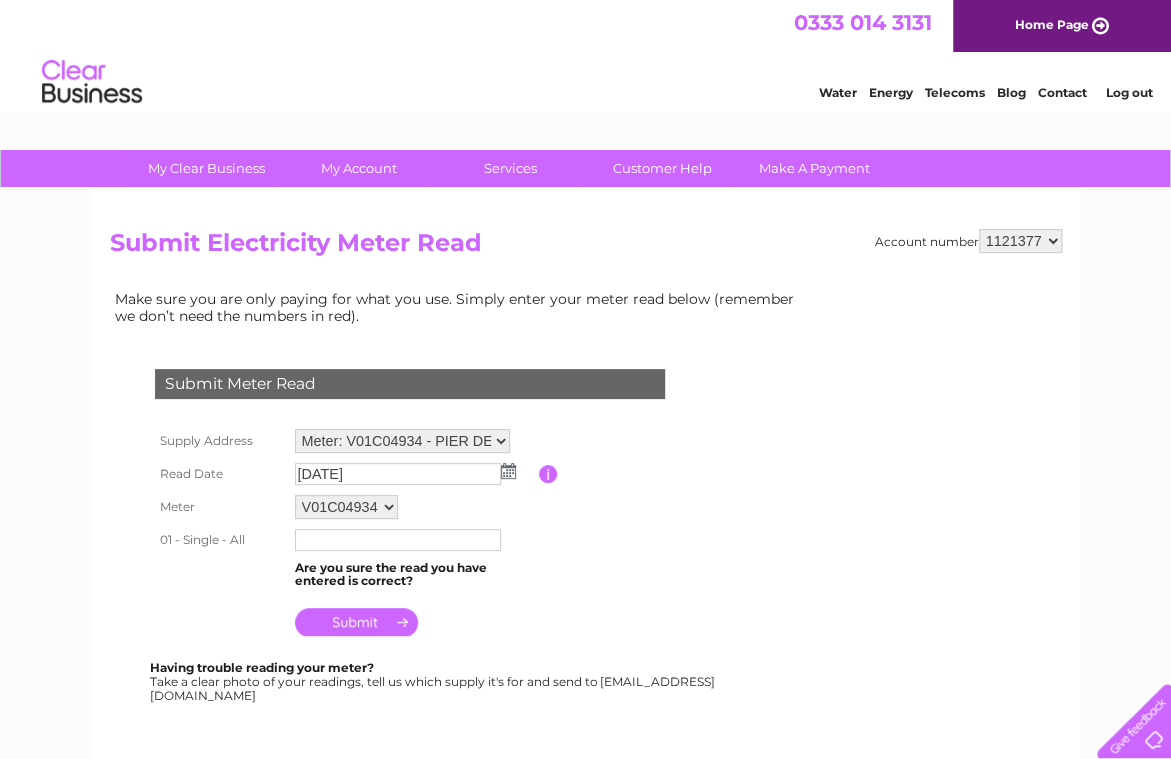 click at bounding box center (398, 540) 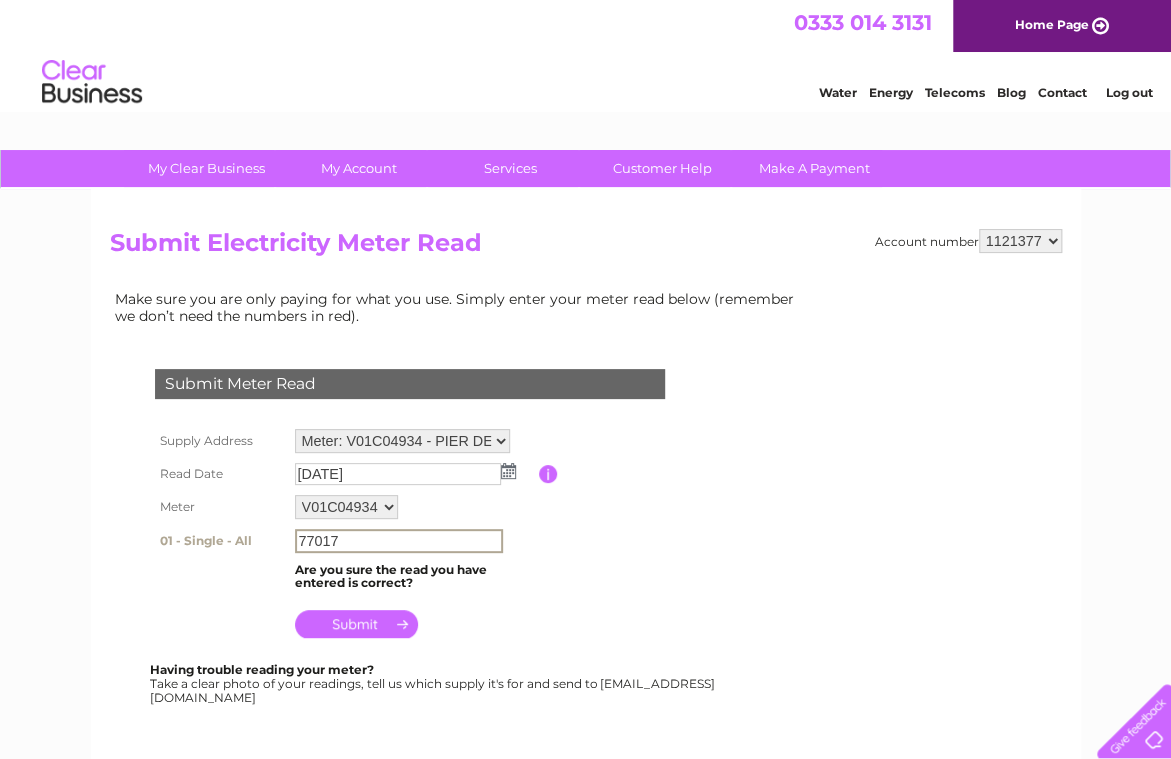 type on "77017" 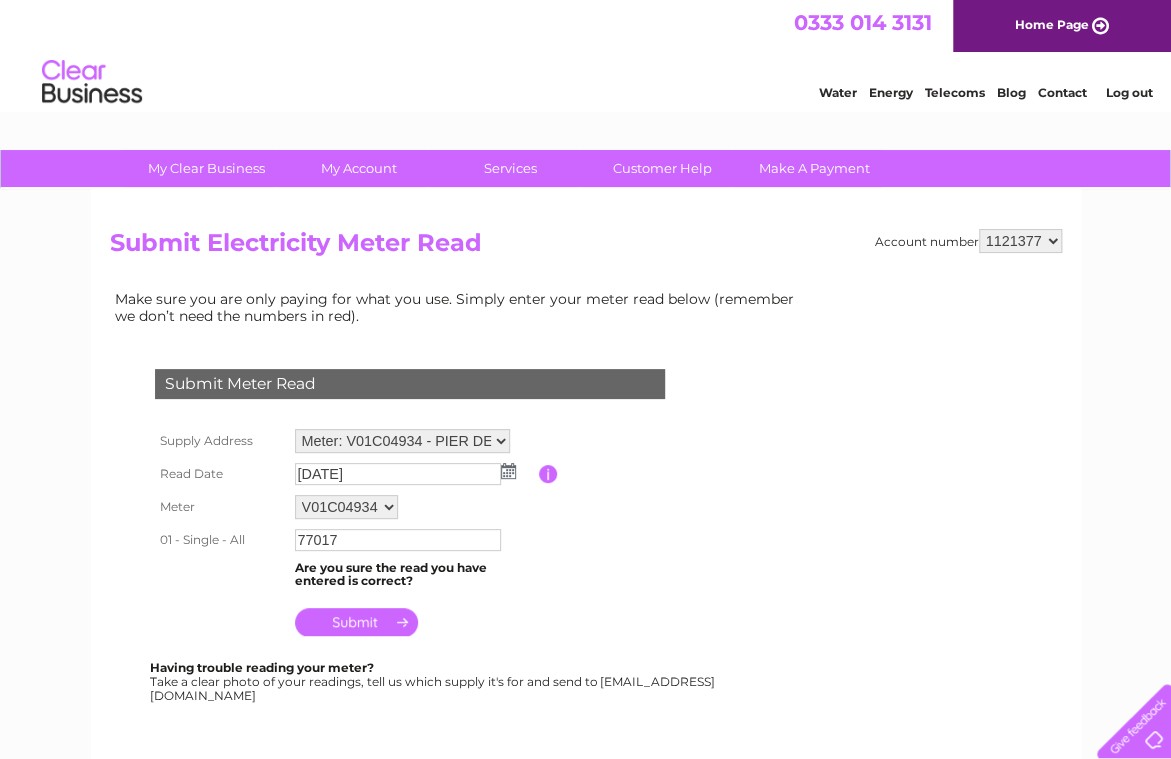 click at bounding box center [356, 622] 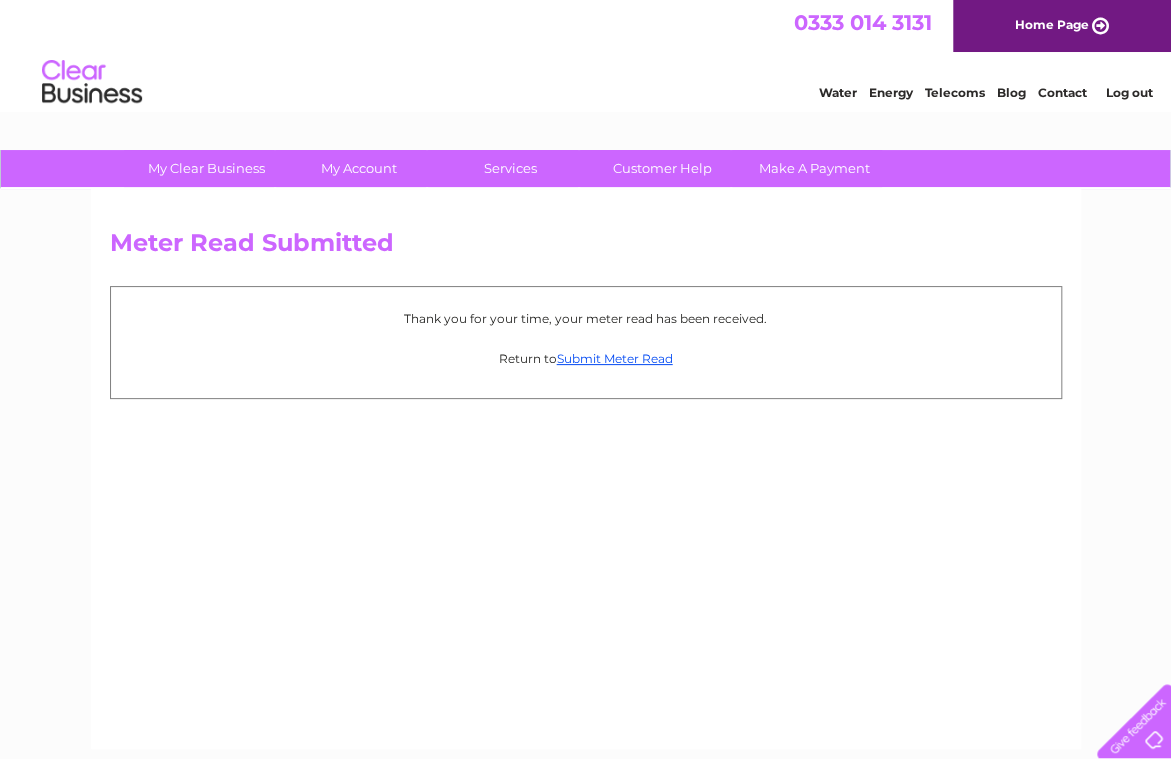 scroll, scrollTop: 0, scrollLeft: 0, axis: both 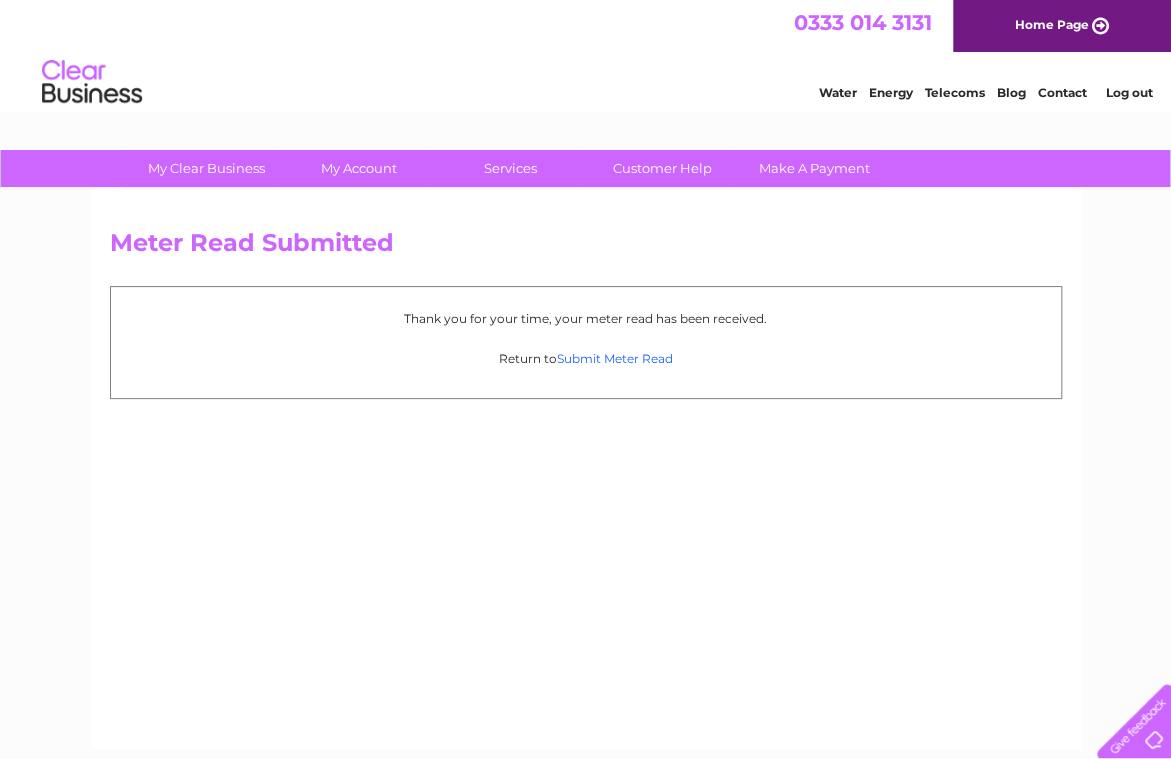 click on "Submit Meter Read" at bounding box center [615, 358] 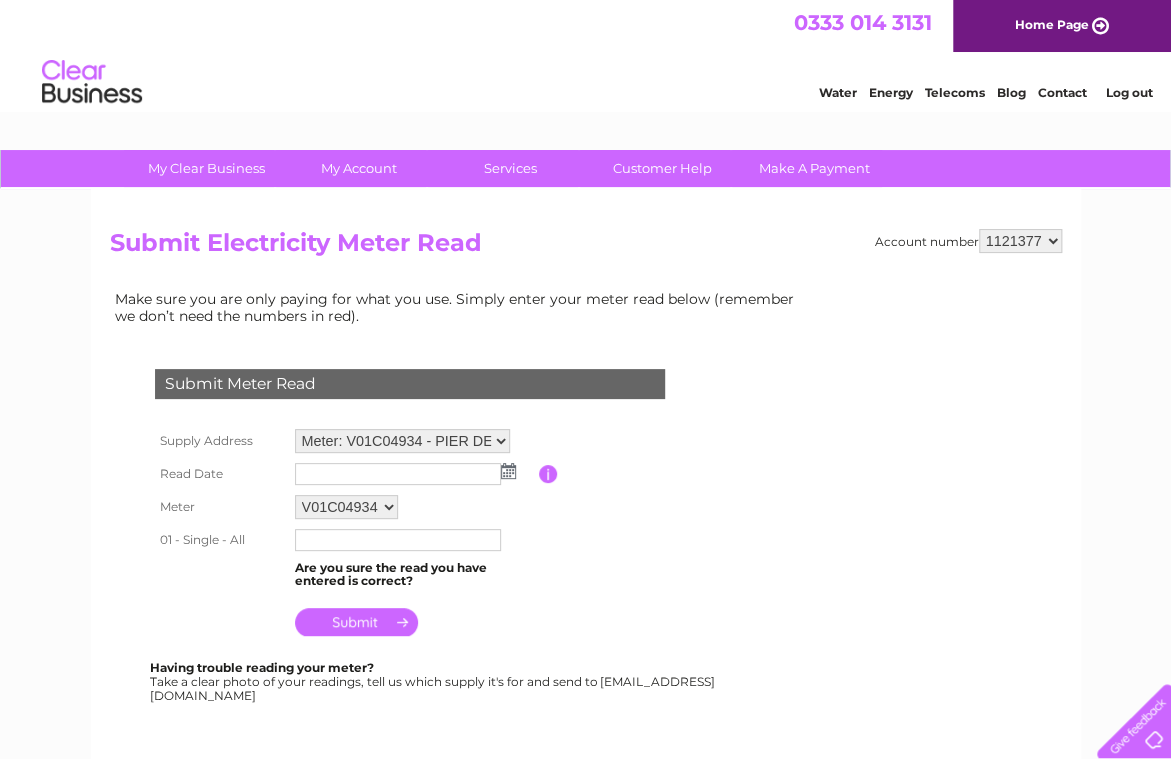 scroll, scrollTop: 0, scrollLeft: 0, axis: both 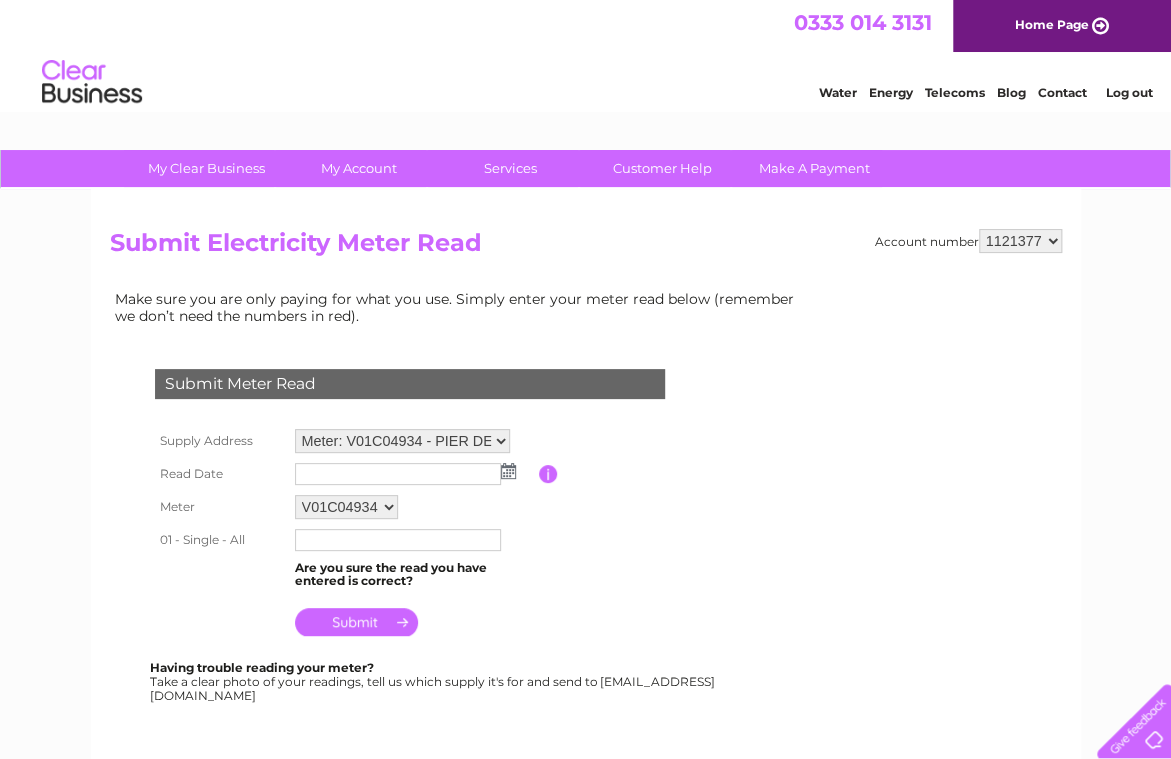 click on "1121377
1121466" at bounding box center (1020, 241) 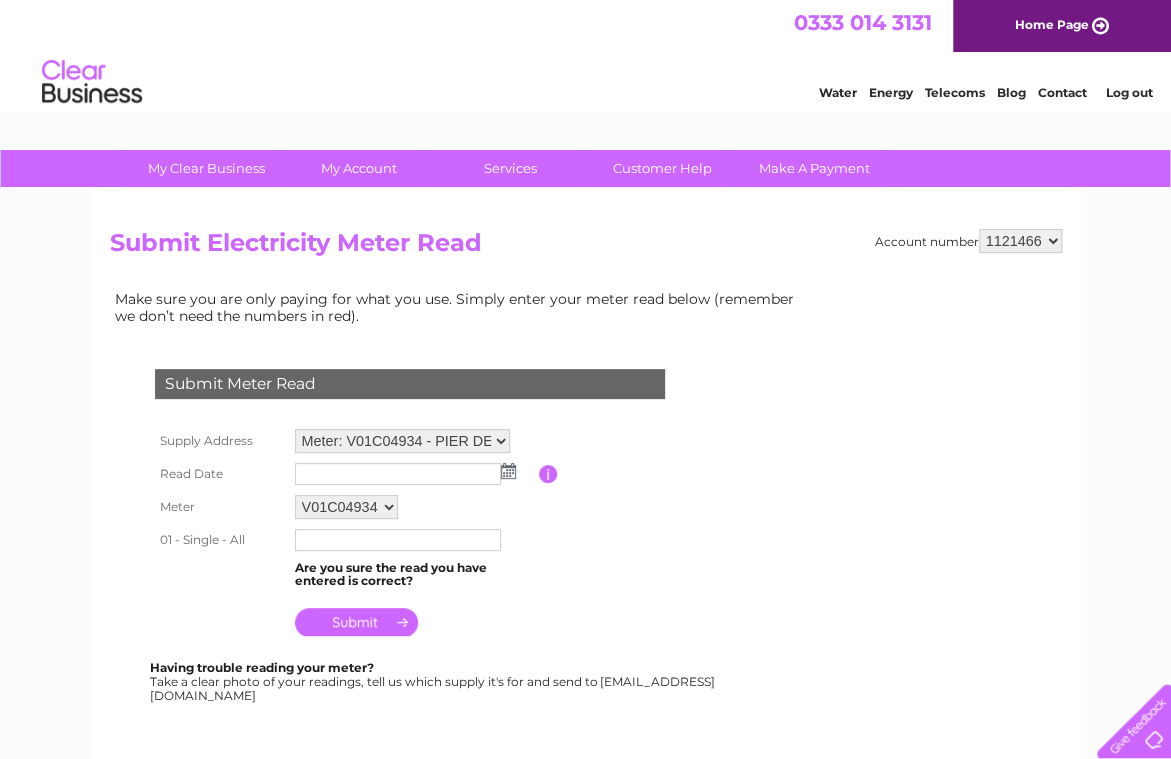 click on "1121377
1121466" at bounding box center [1020, 241] 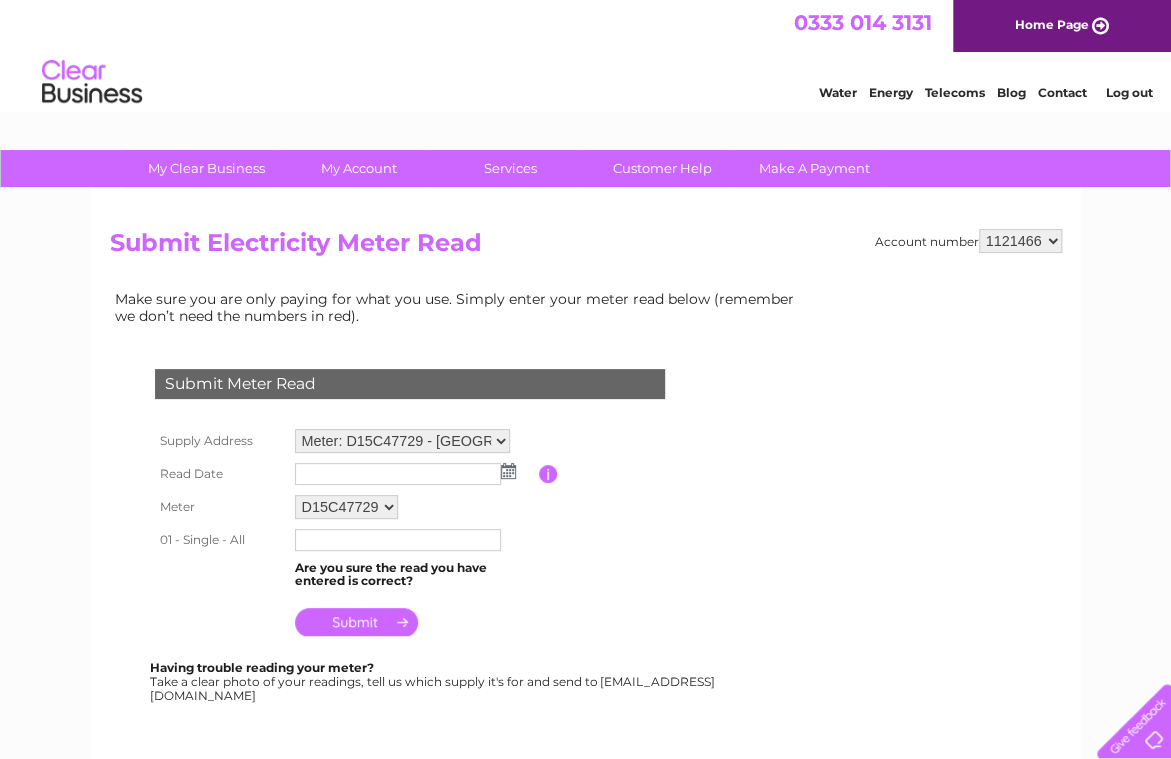 scroll, scrollTop: 0, scrollLeft: 0, axis: both 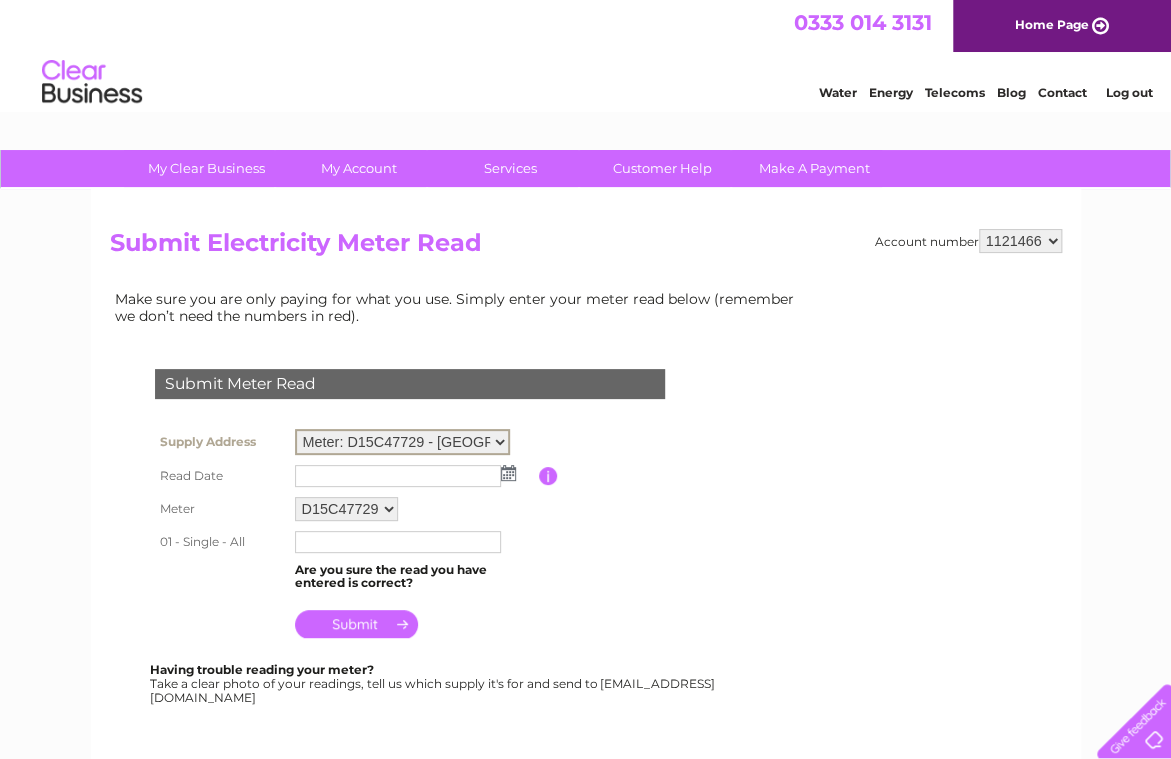click on "Meter: D15C47729 - [GEOGRAPHIC_DATA], [GEOGRAPHIC_DATA] Amenity Trust, [GEOGRAPHIC_DATA], [GEOGRAPHIC_DATA], HS8 5TH" at bounding box center (402, 442) 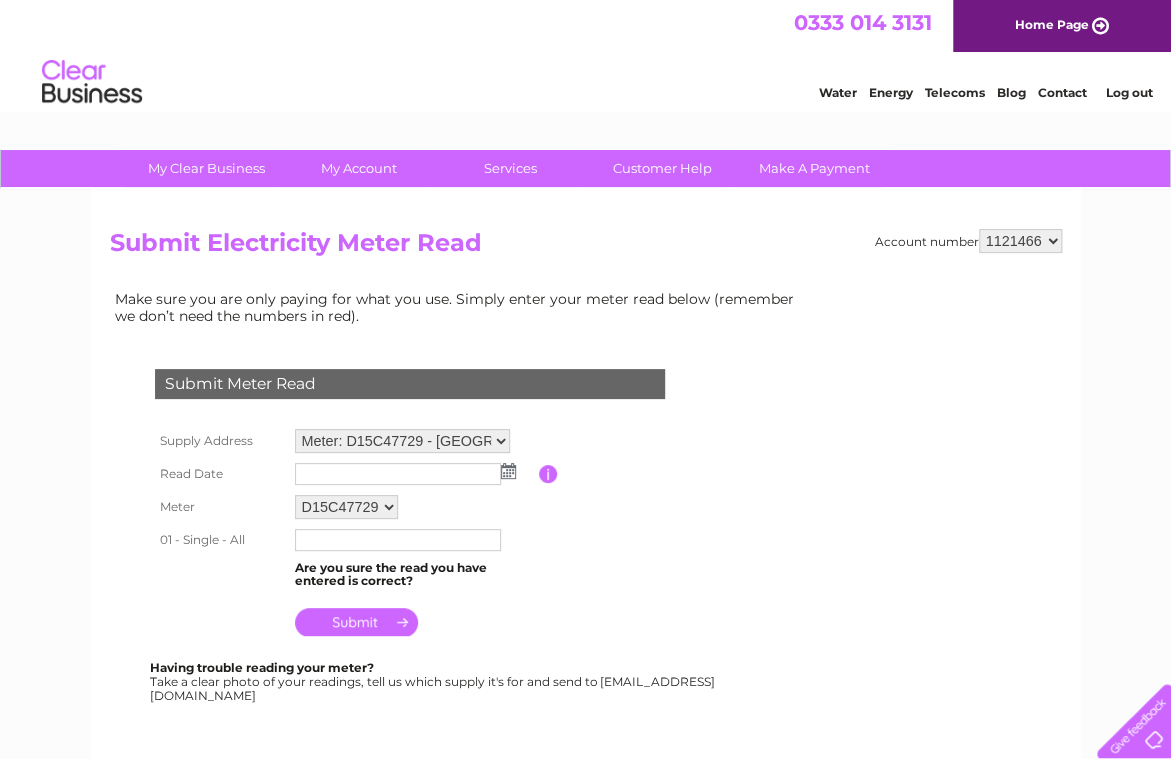 click at bounding box center [508, 471] 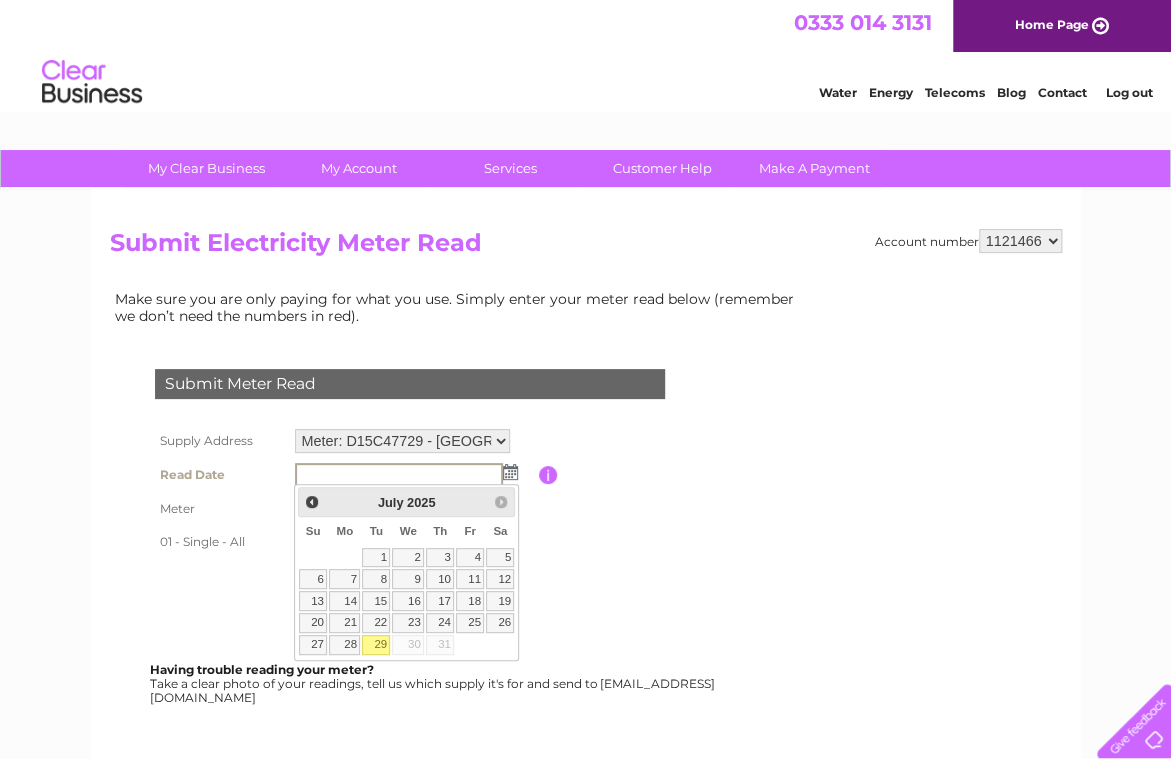 click on "29" at bounding box center (376, 645) 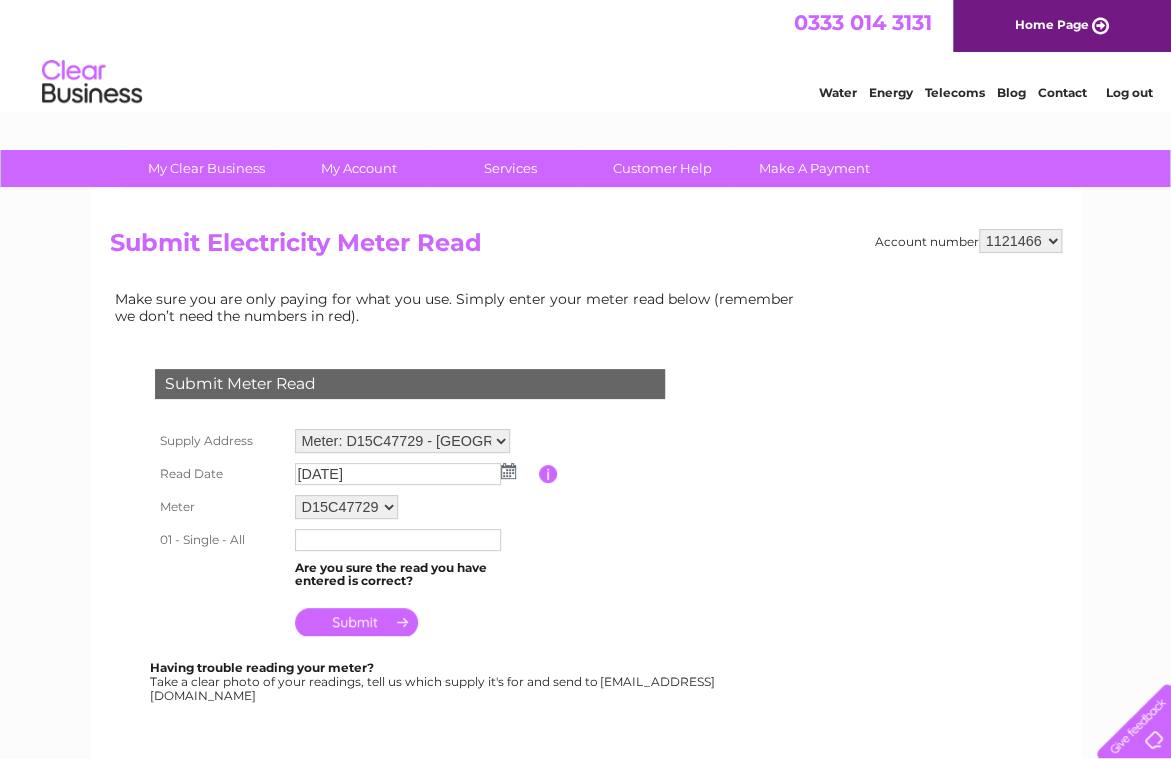 click at bounding box center (398, 540) 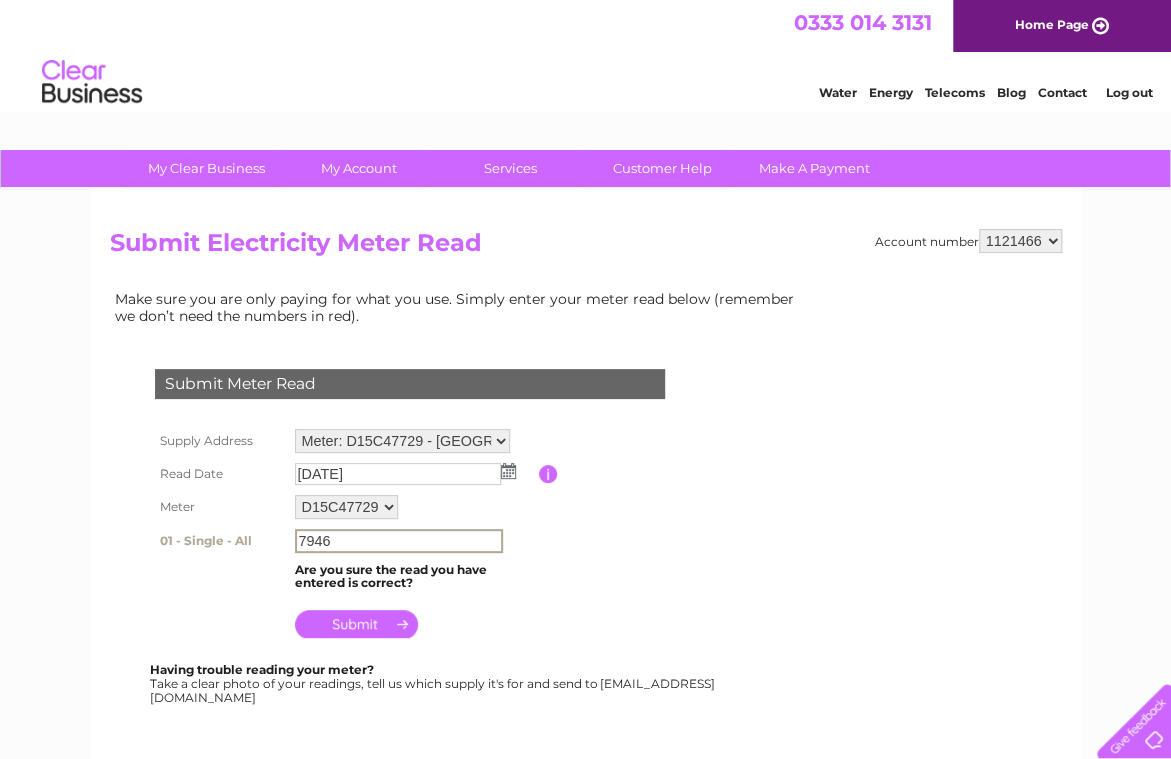 type on "7946" 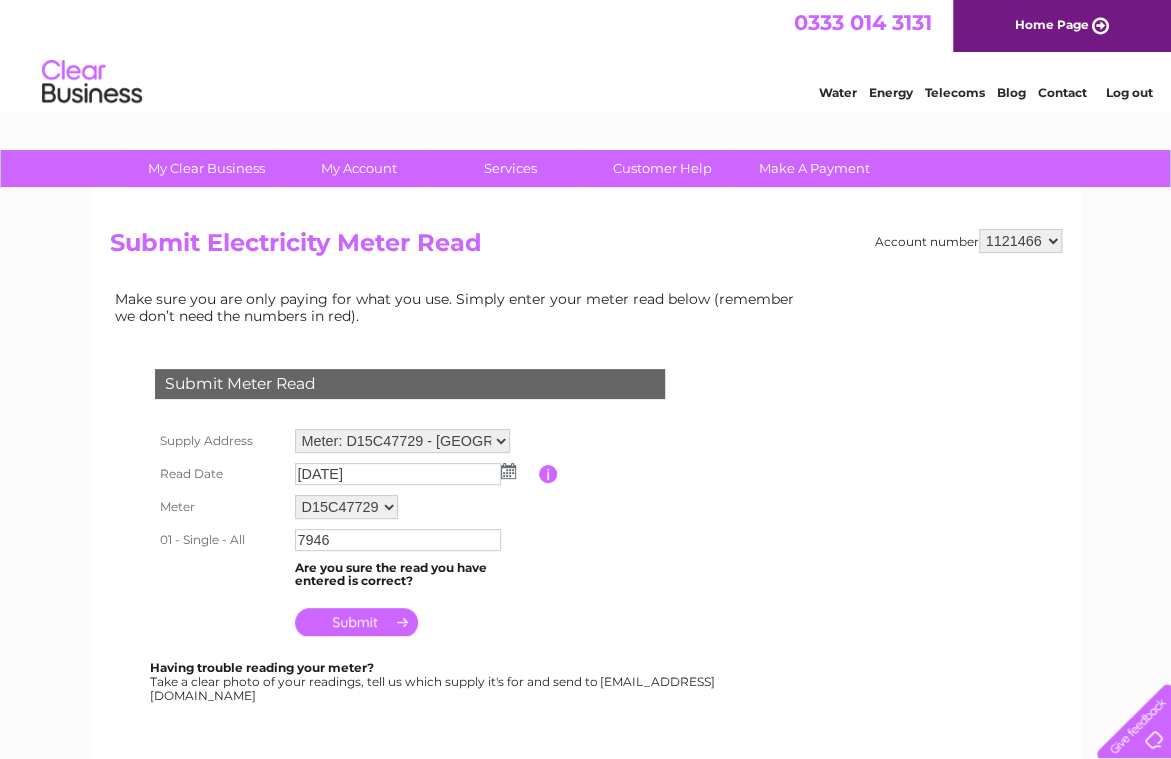 click at bounding box center (356, 622) 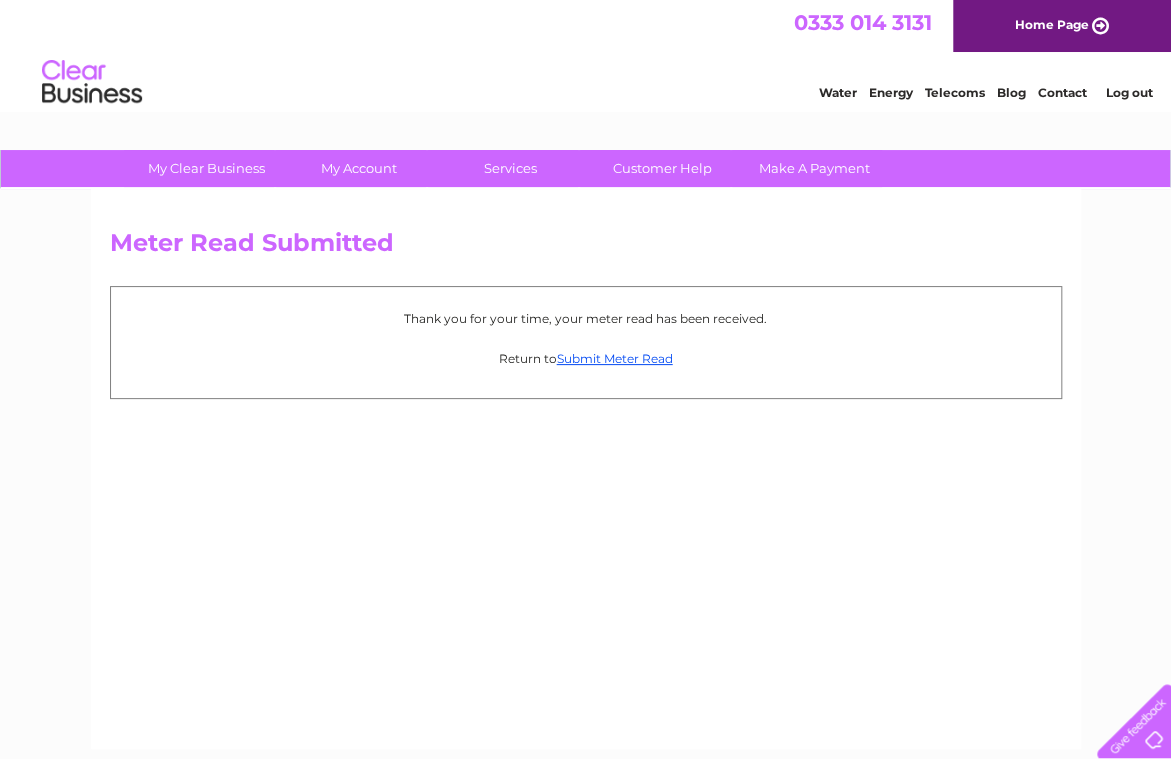 scroll, scrollTop: 0, scrollLeft: 0, axis: both 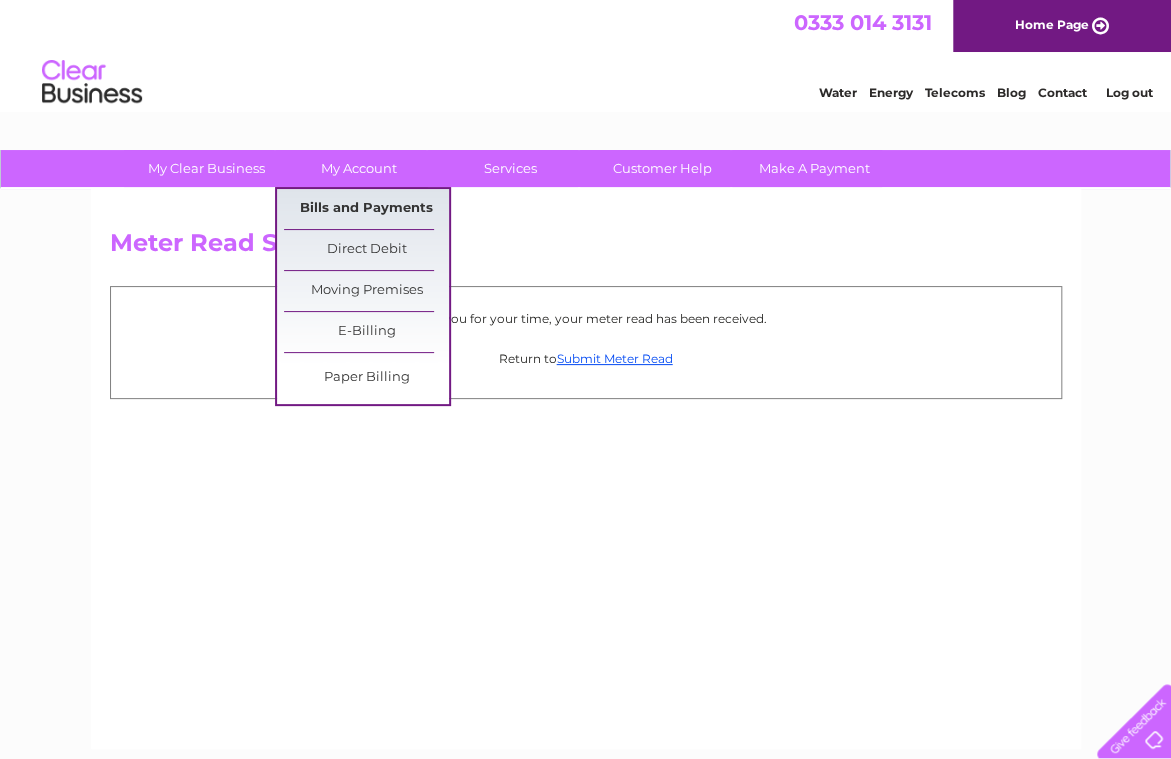 click on "Bills and Payments" at bounding box center (366, 209) 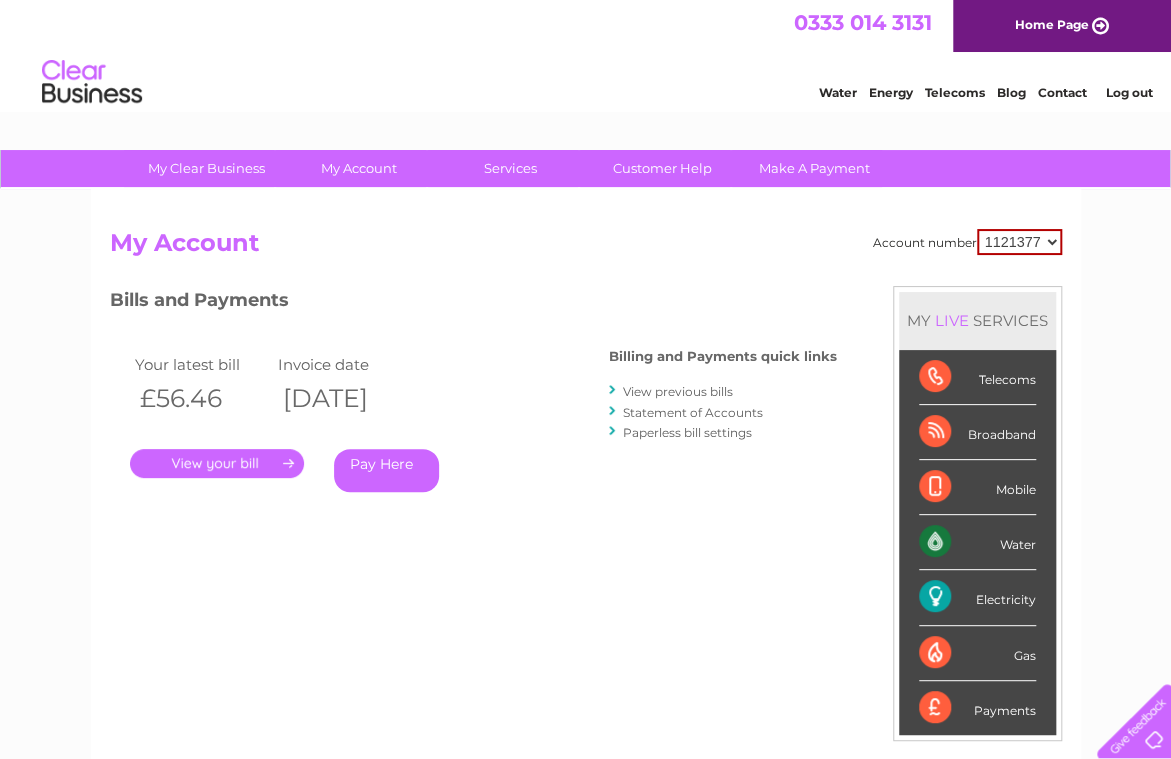 scroll, scrollTop: 0, scrollLeft: 0, axis: both 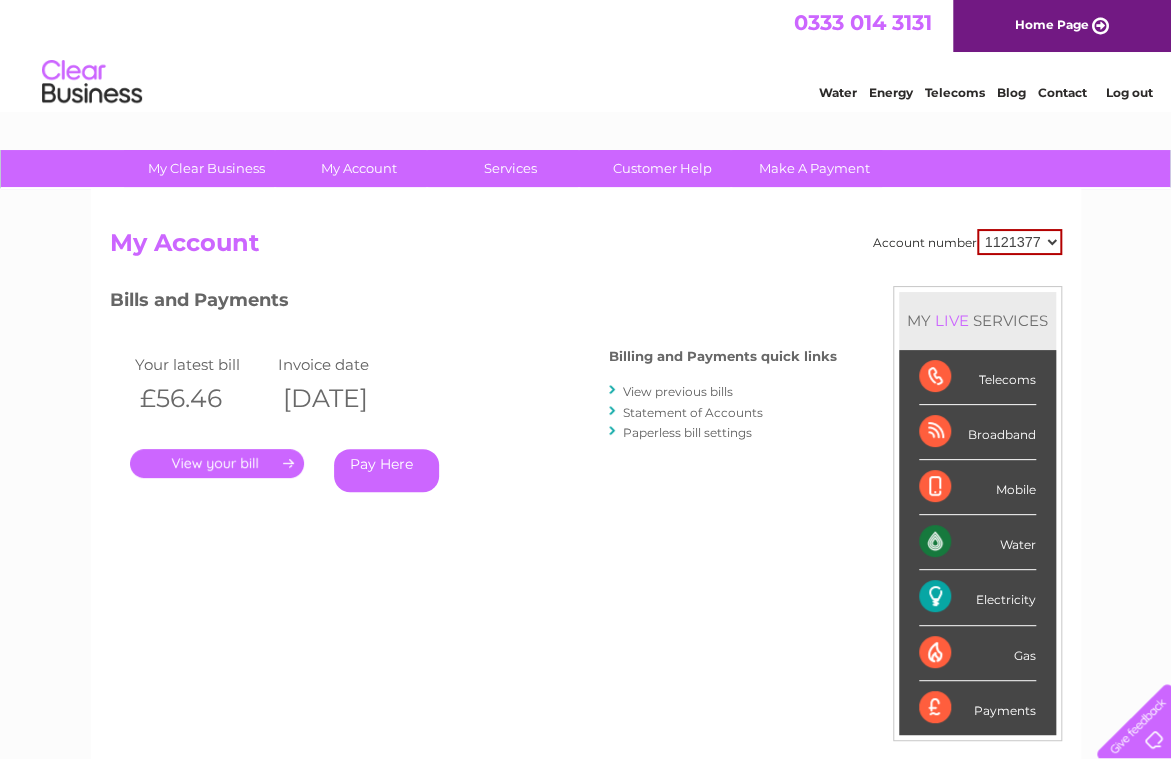 click on "." at bounding box center (217, 463) 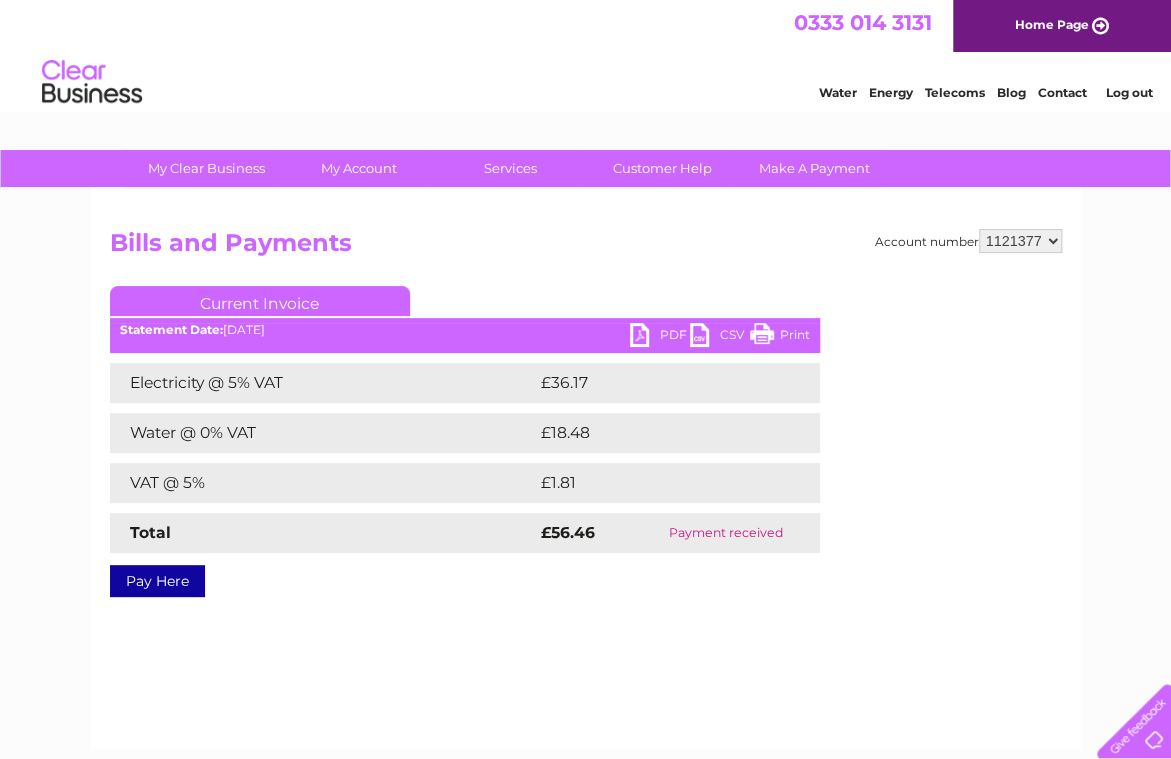 scroll, scrollTop: 0, scrollLeft: 0, axis: both 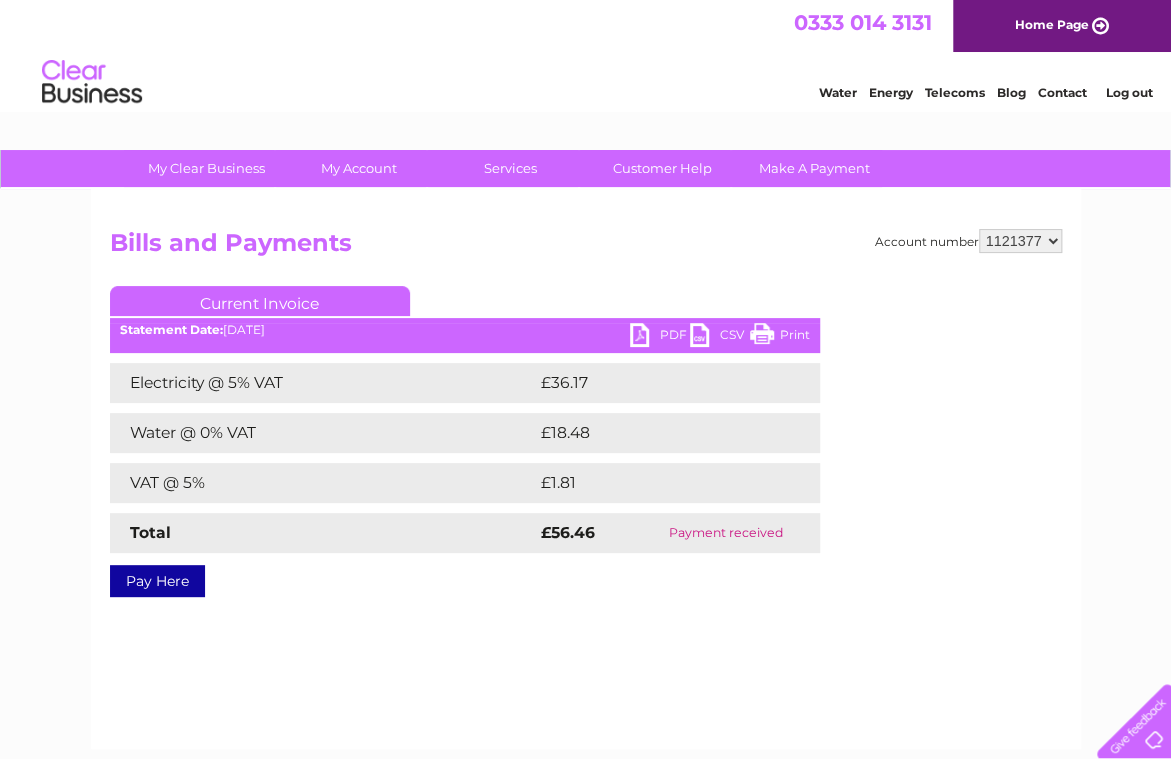 click on "PDF" at bounding box center [660, 337] 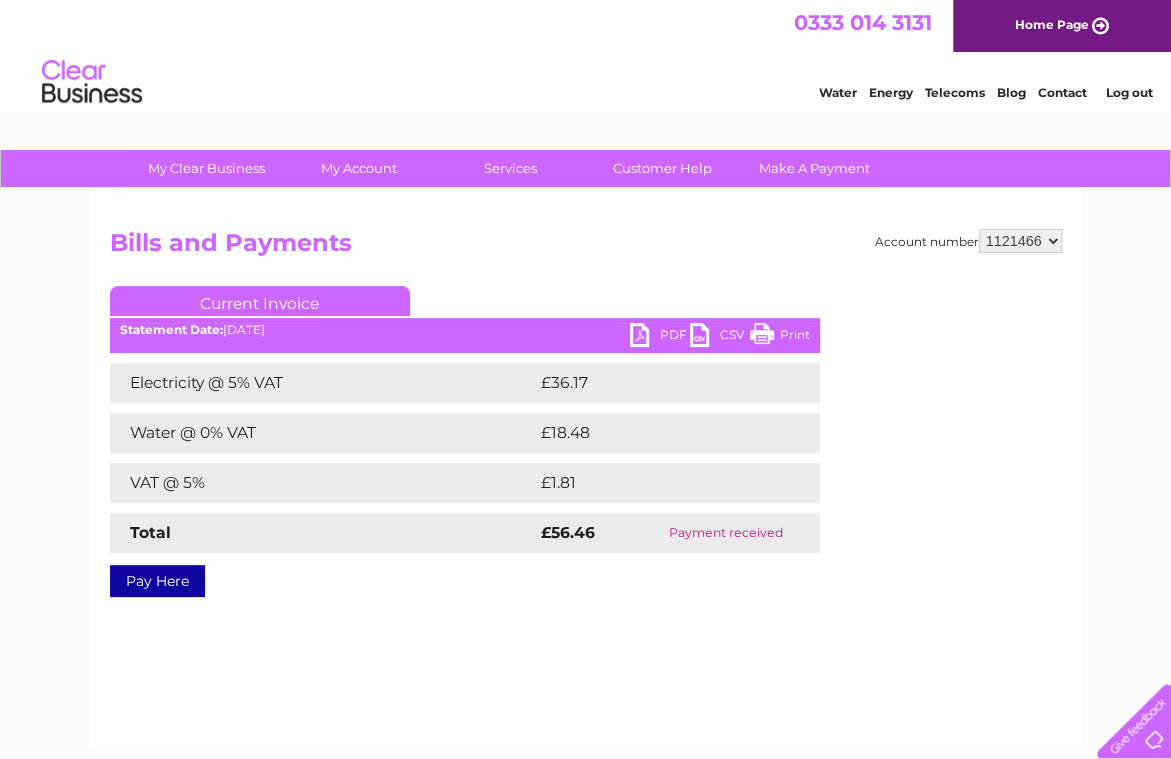 click on "1121377
1121466" at bounding box center (1020, 241) 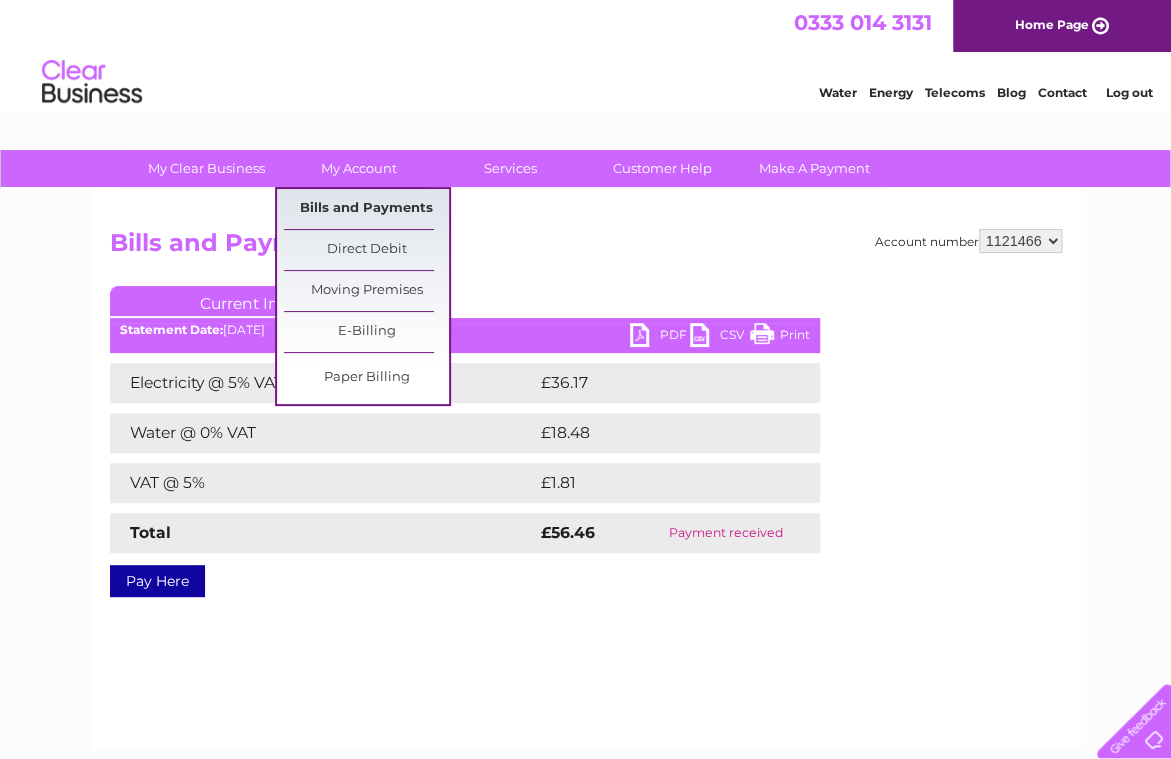 click on "Bills and Payments" at bounding box center (366, 209) 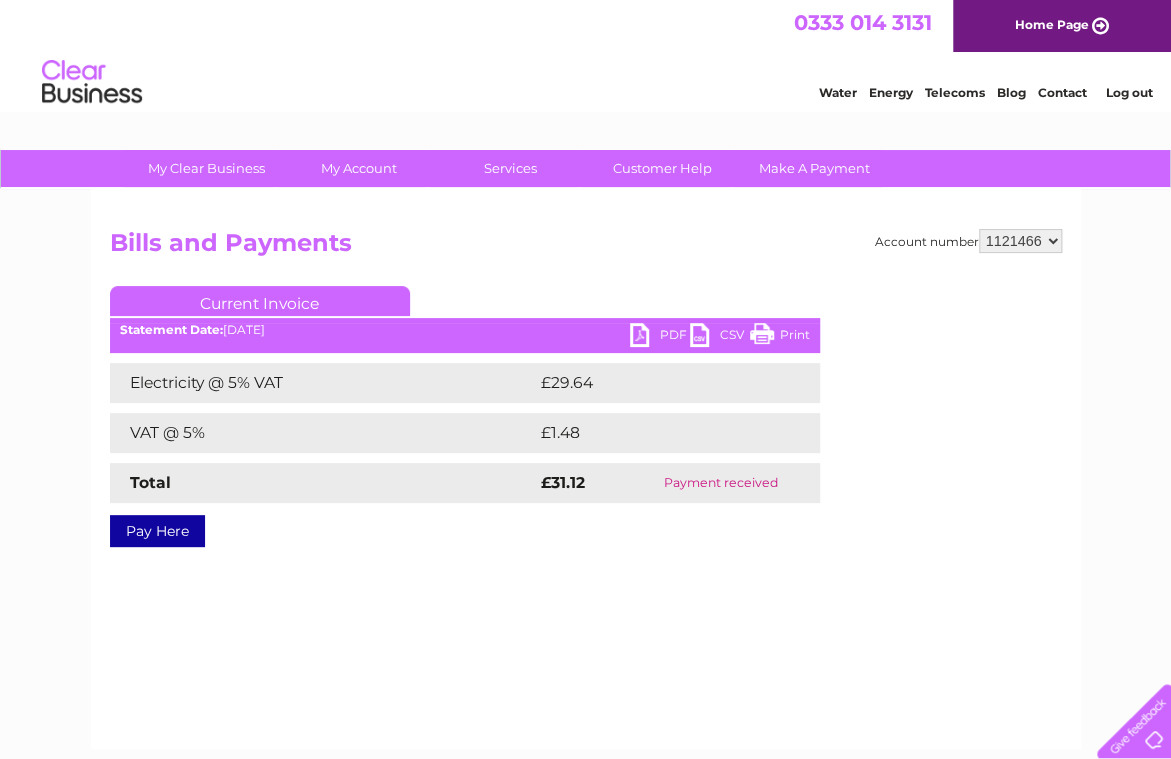 scroll, scrollTop: 0, scrollLeft: 0, axis: both 